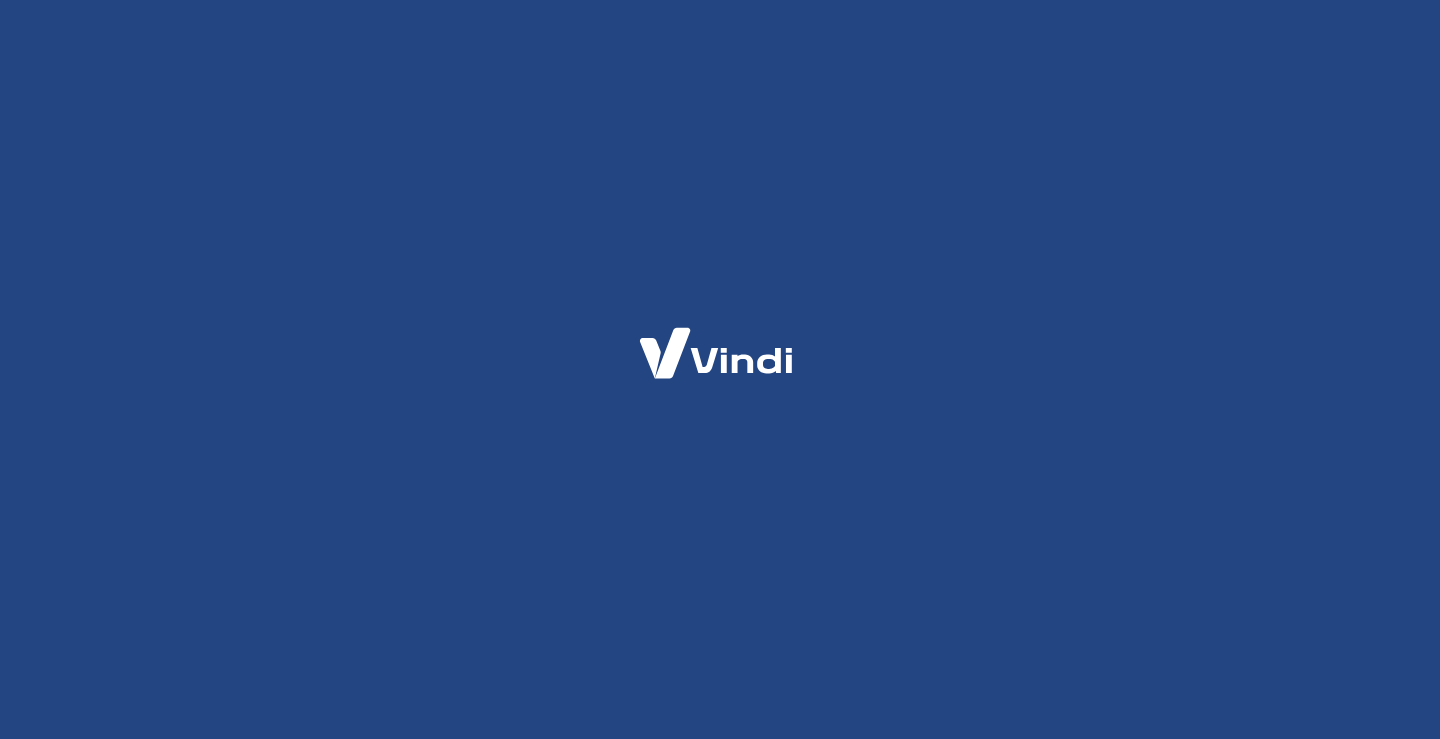 scroll, scrollTop: 0, scrollLeft: 0, axis: both 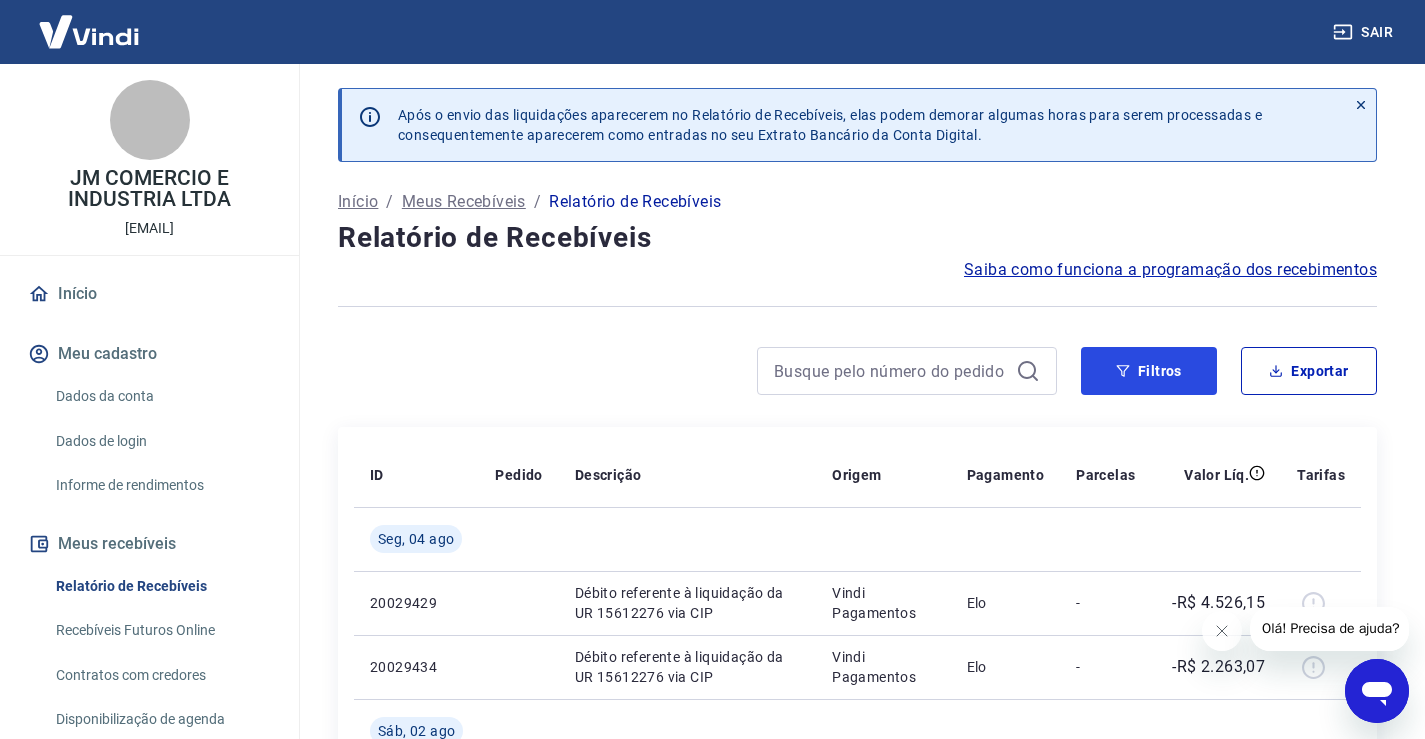 drag, startPoint x: 1176, startPoint y: 364, endPoint x: 906, endPoint y: 351, distance: 270.31277 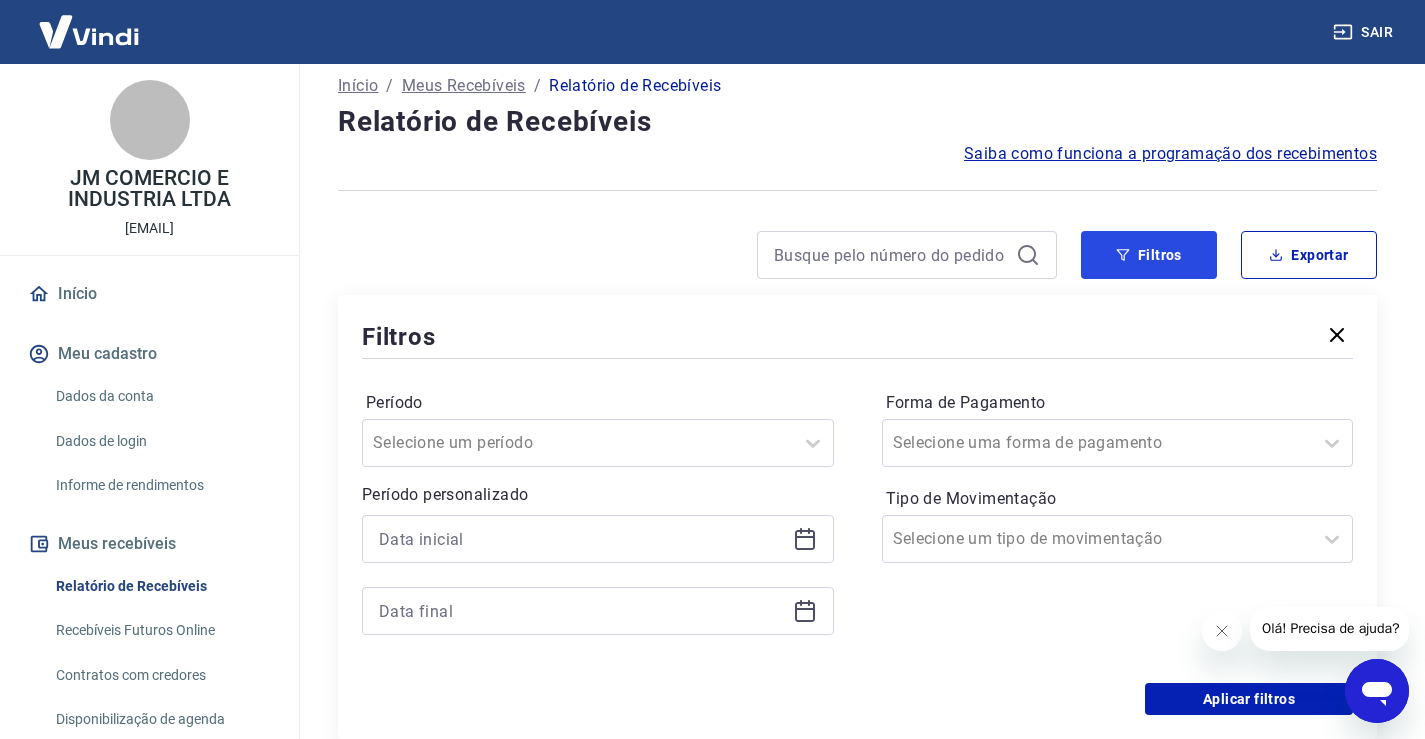 scroll, scrollTop: 300, scrollLeft: 0, axis: vertical 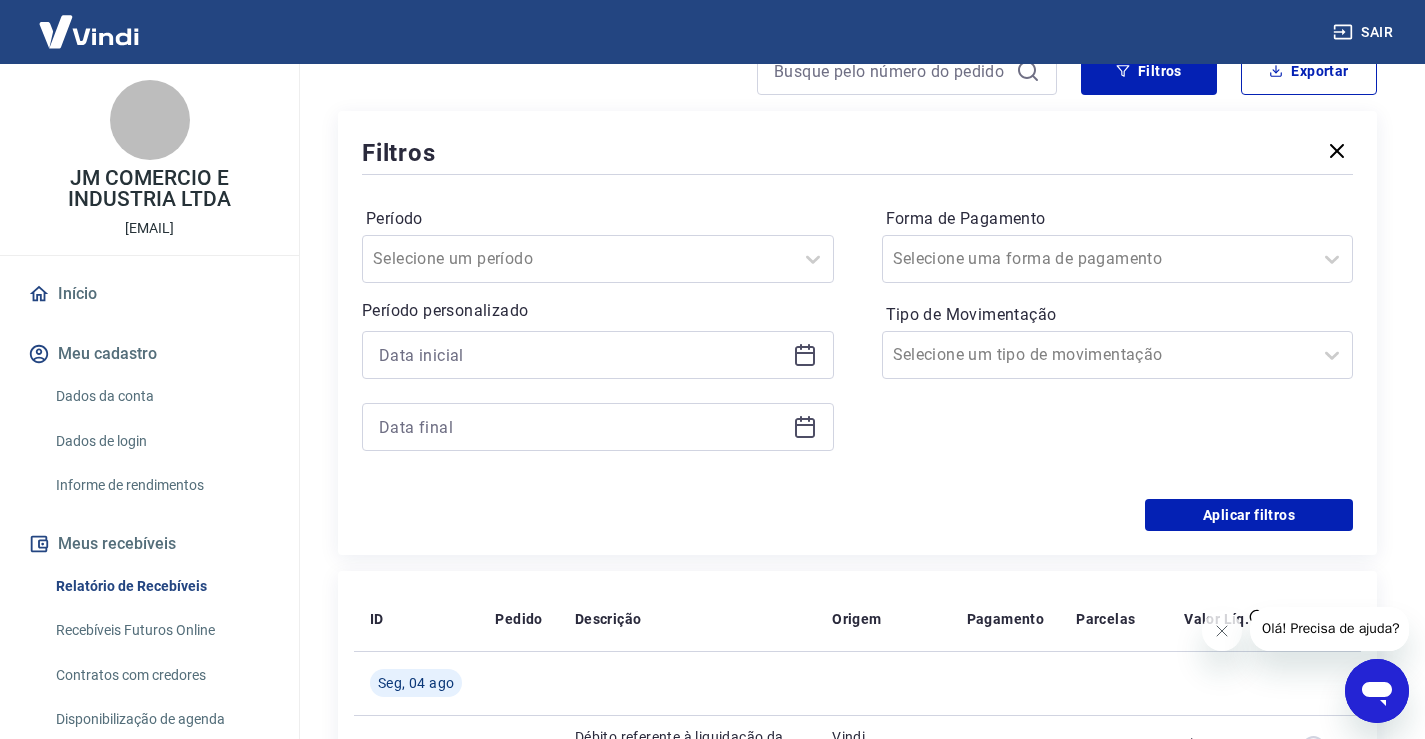 click 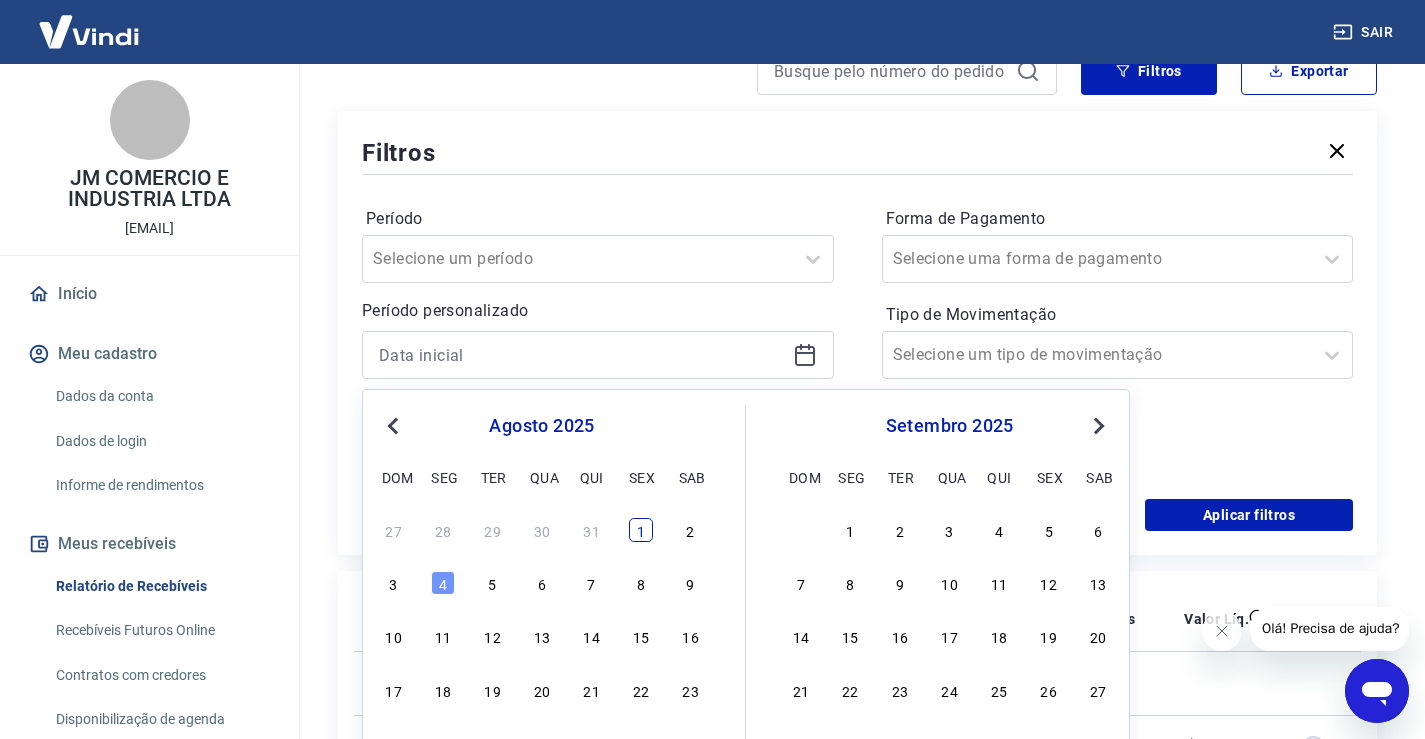 click on "1" at bounding box center (641, 530) 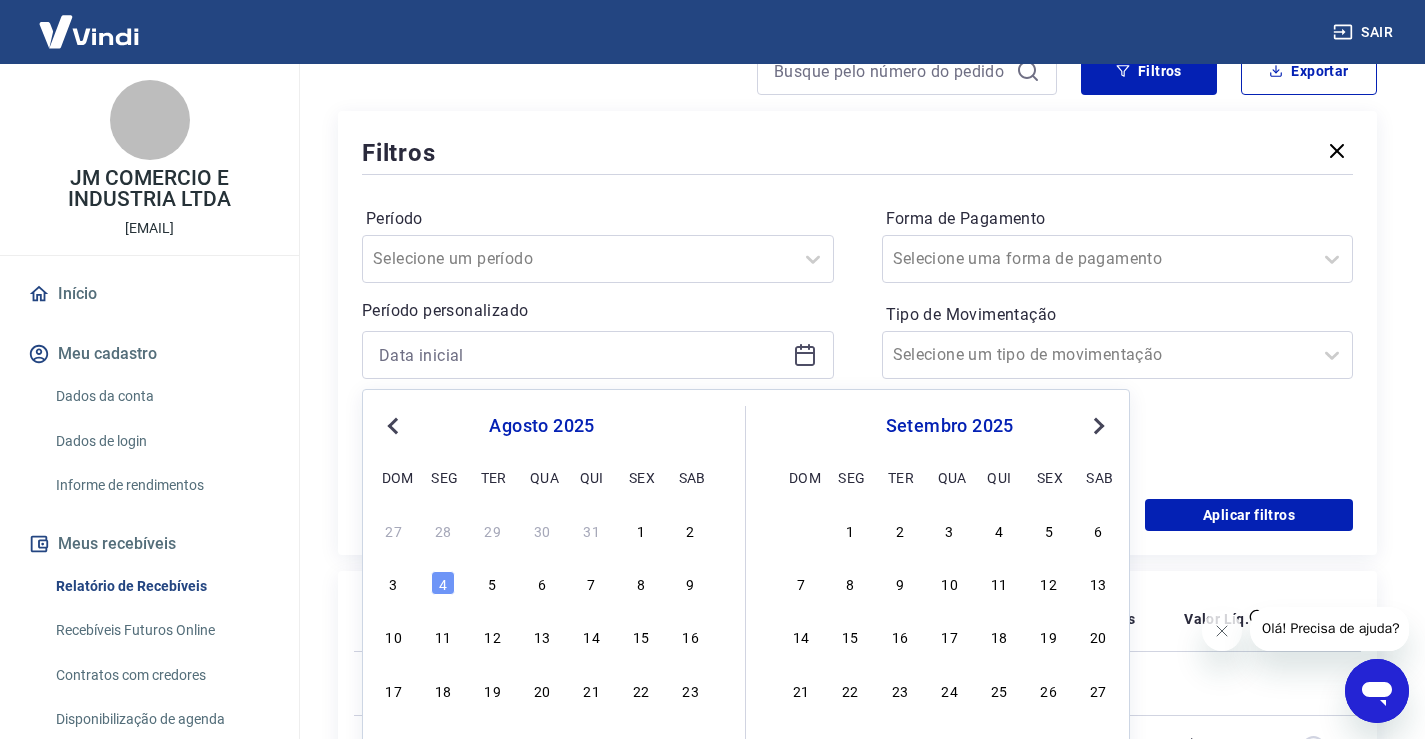 type on "01/08/2025" 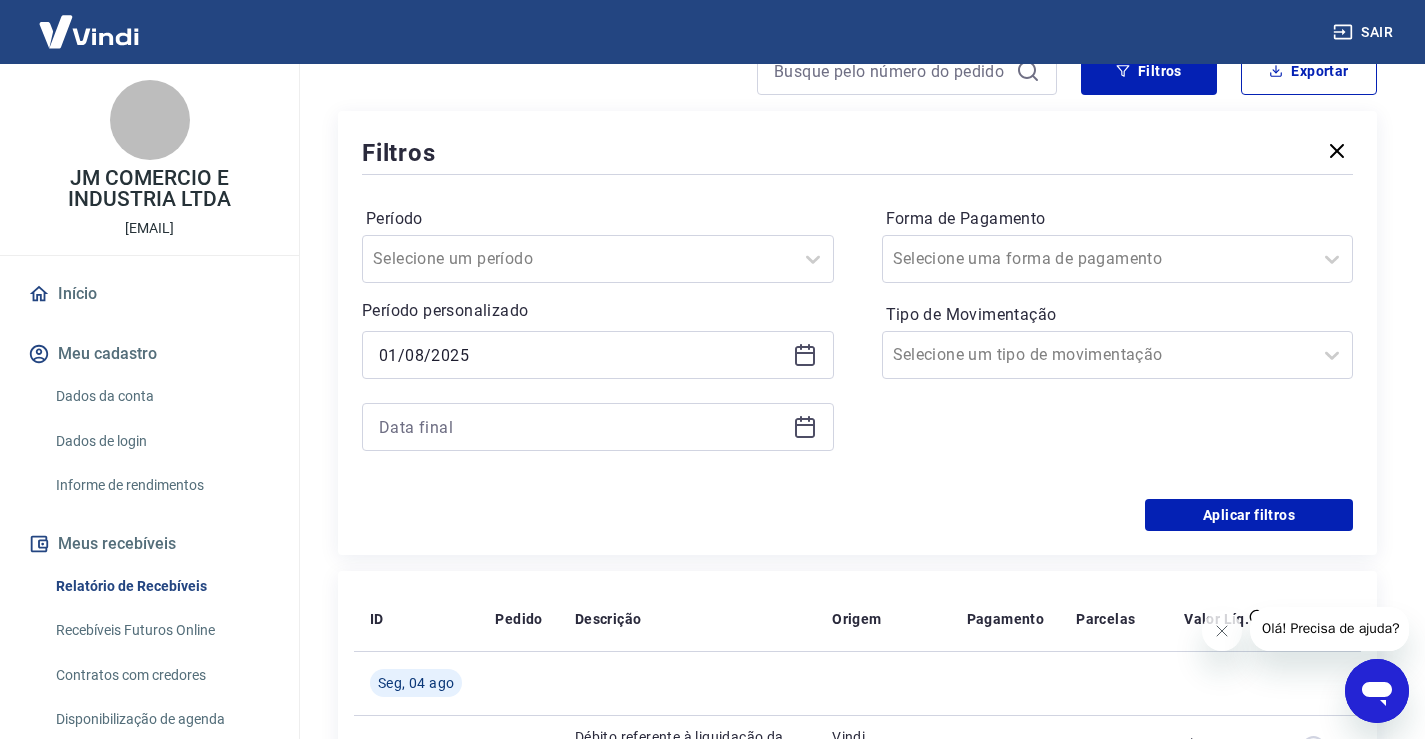 click at bounding box center (598, 427) 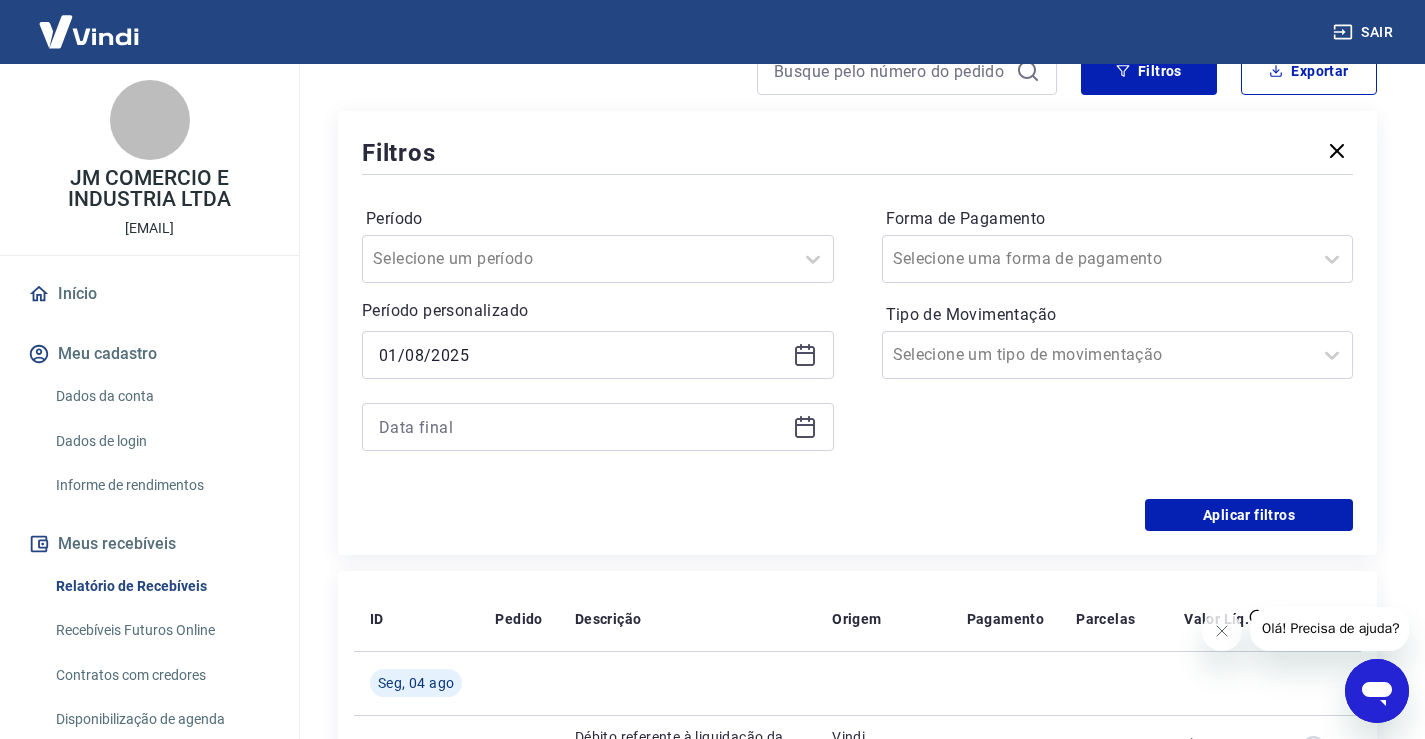 click 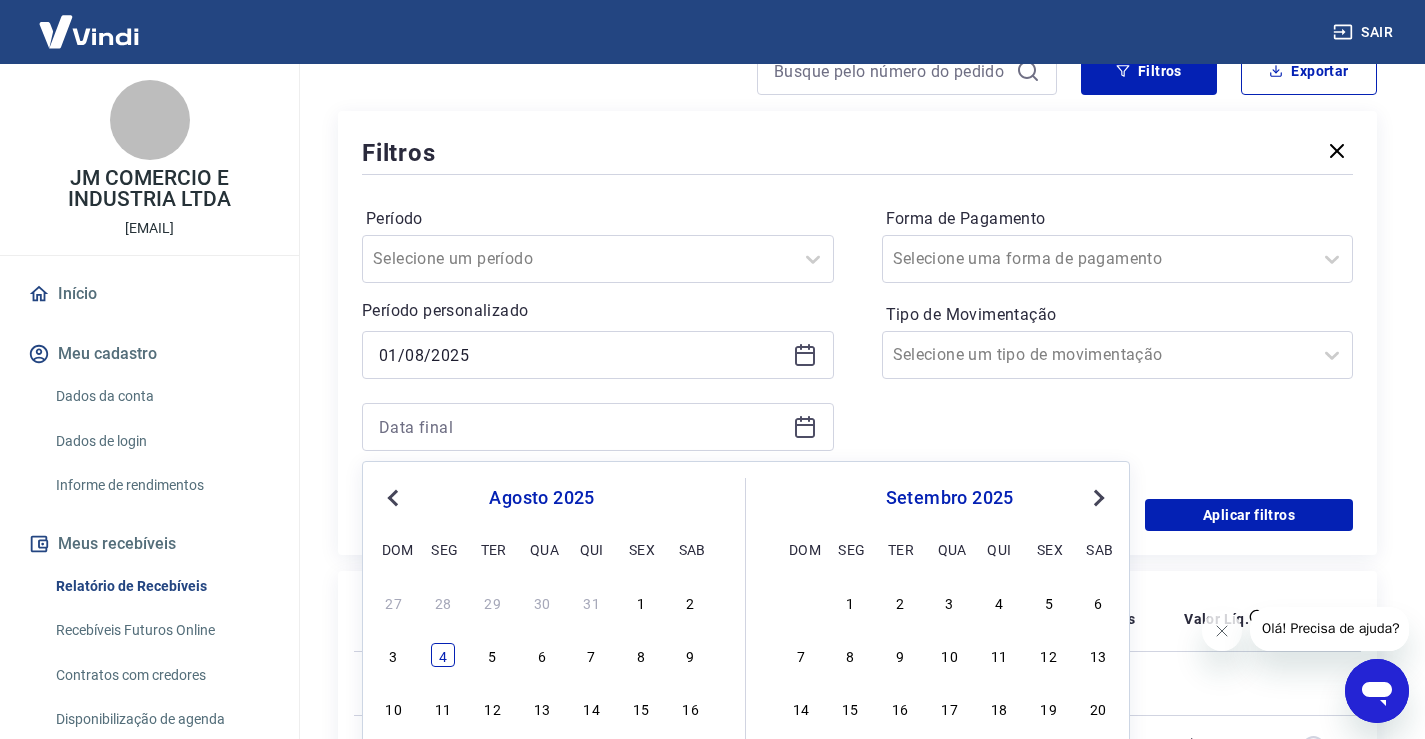 click on "4" at bounding box center [443, 655] 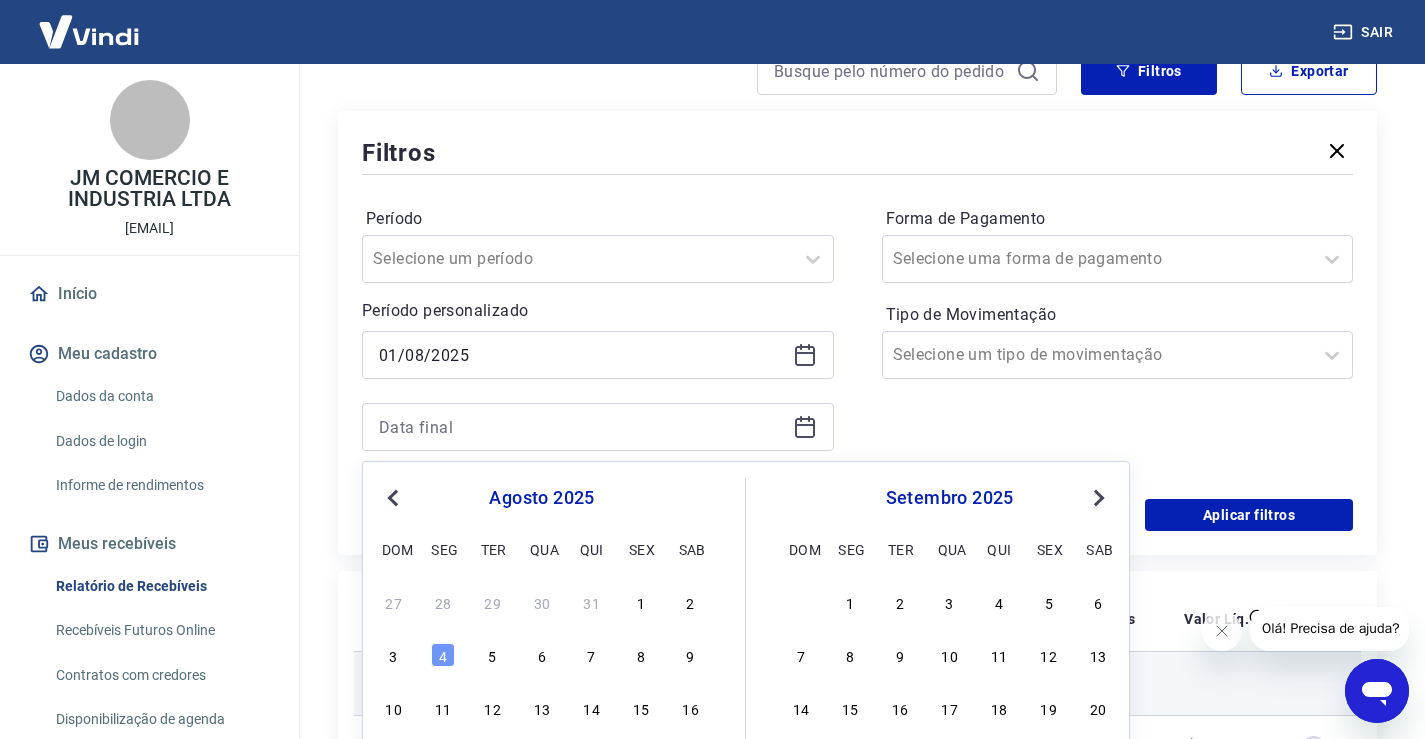 type on "04/08/2025" 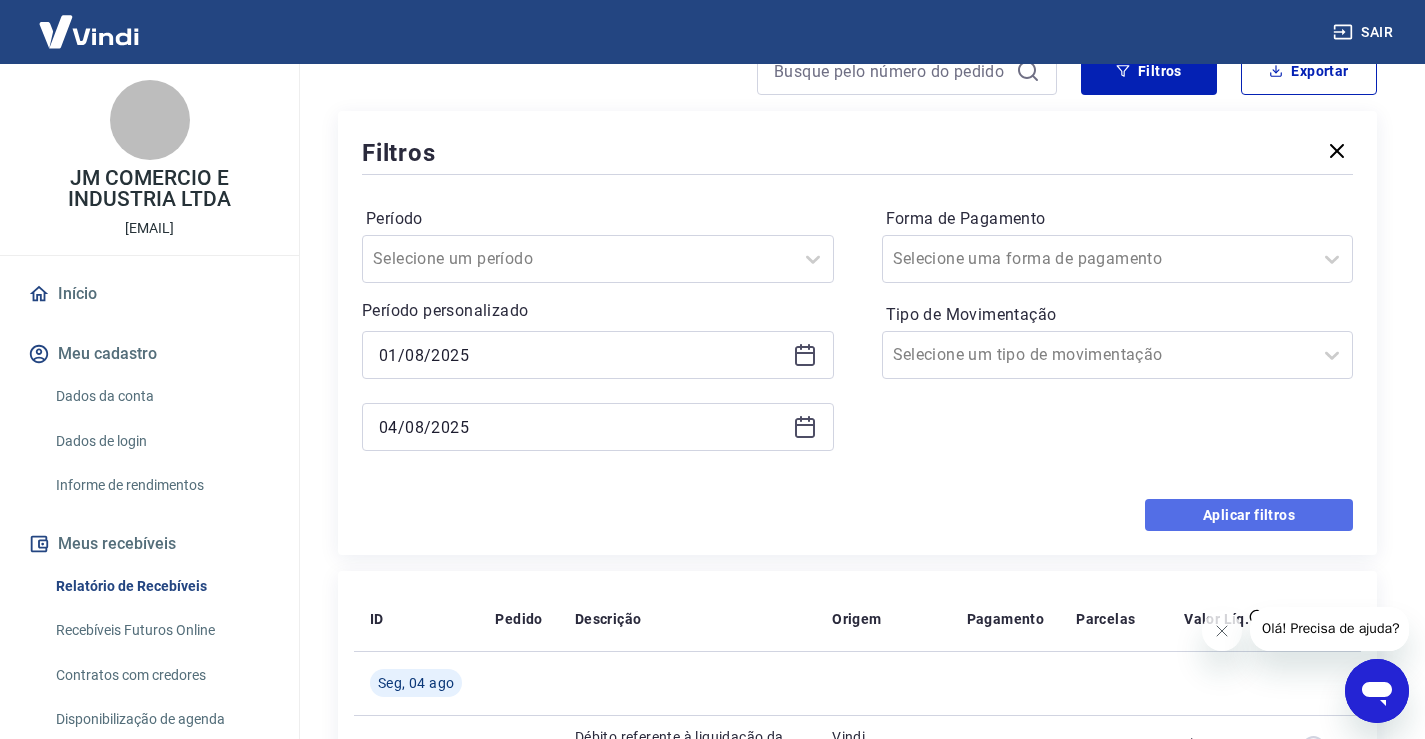 click on "Aplicar filtros" at bounding box center [1249, 515] 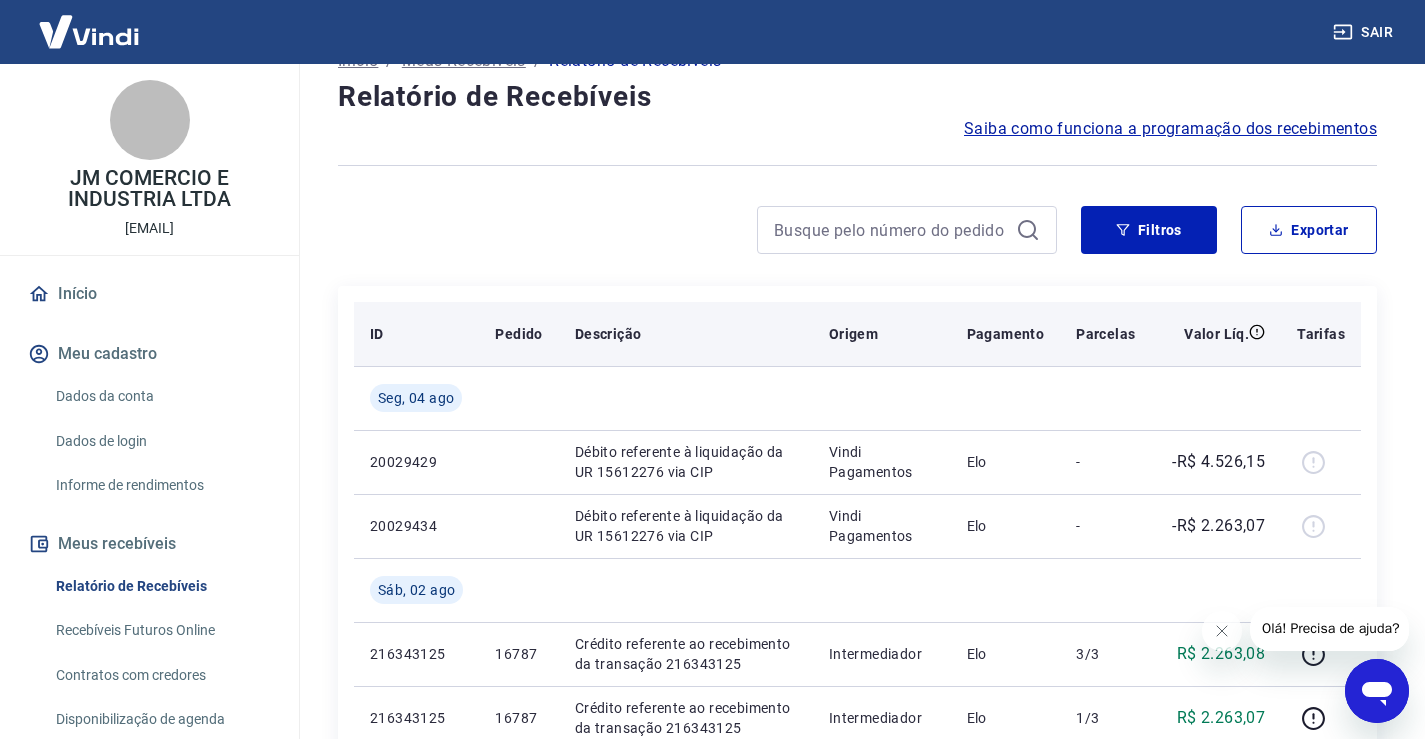 scroll, scrollTop: 200, scrollLeft: 0, axis: vertical 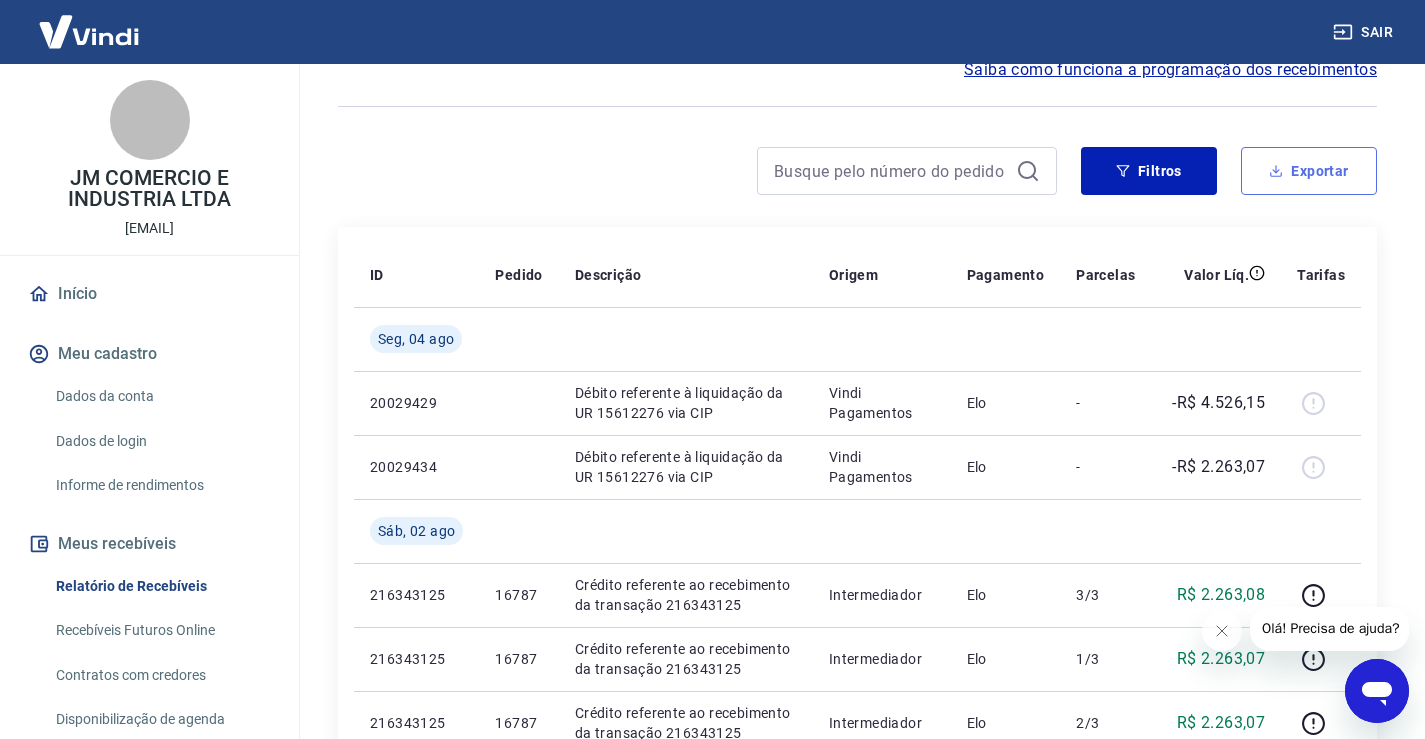 click on "Exportar" at bounding box center (1309, 171) 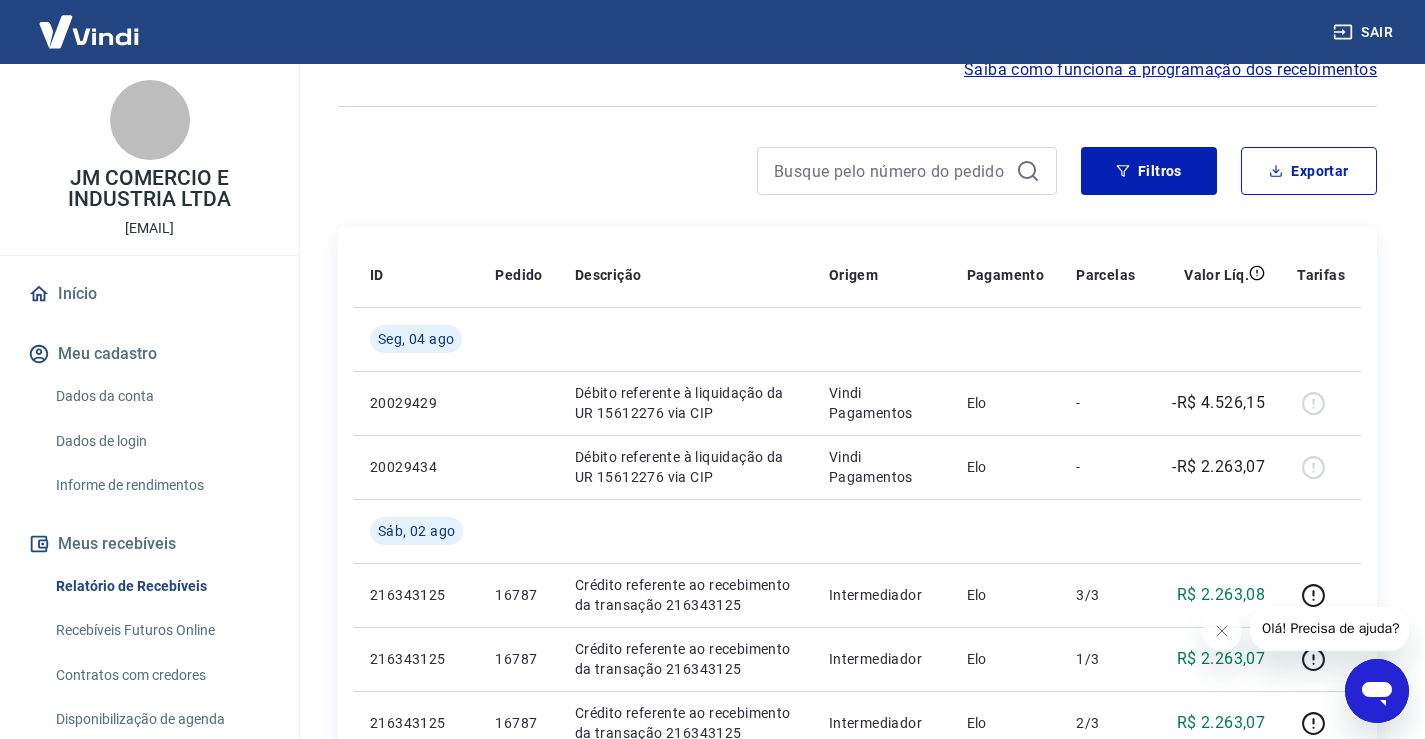 type on "01/08/2025" 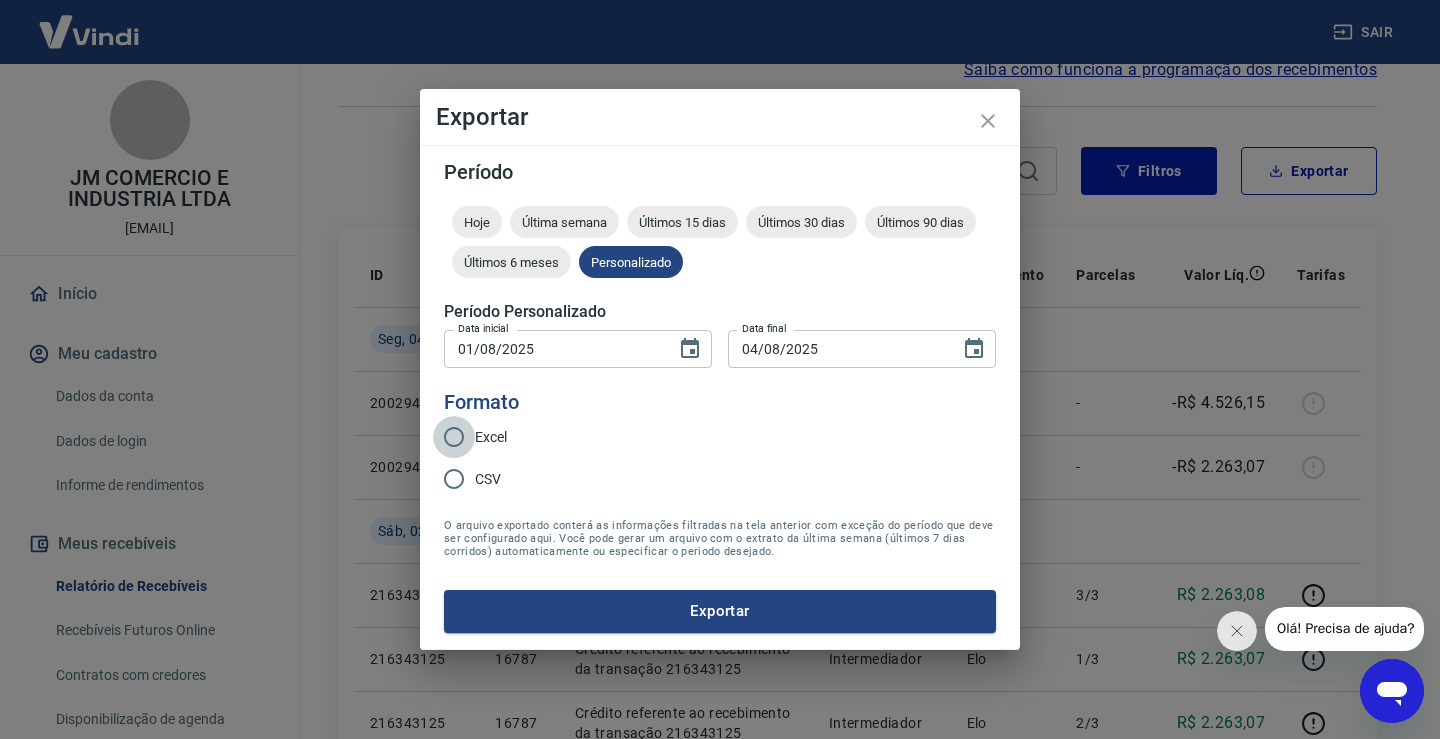 click on "Excel" at bounding box center (454, 437) 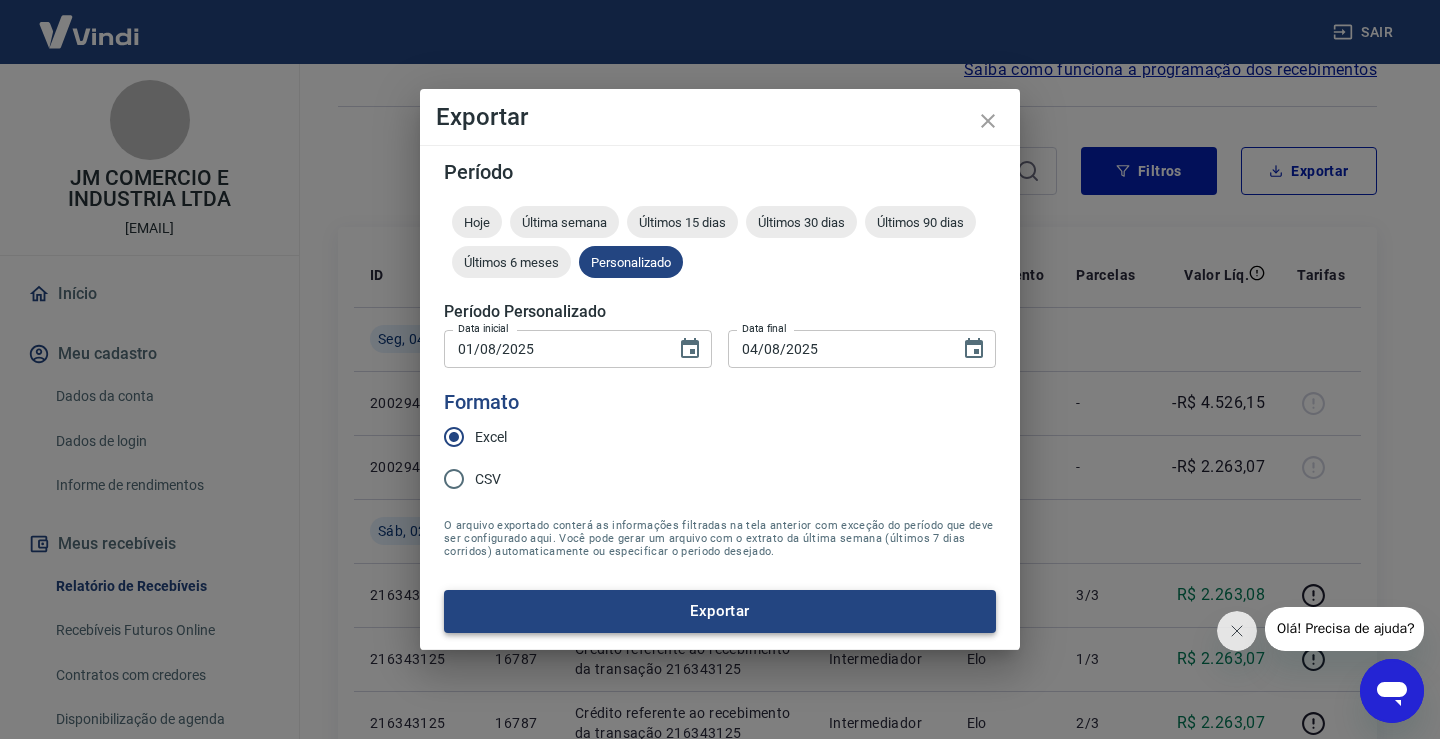 click on "Exportar" at bounding box center (720, 611) 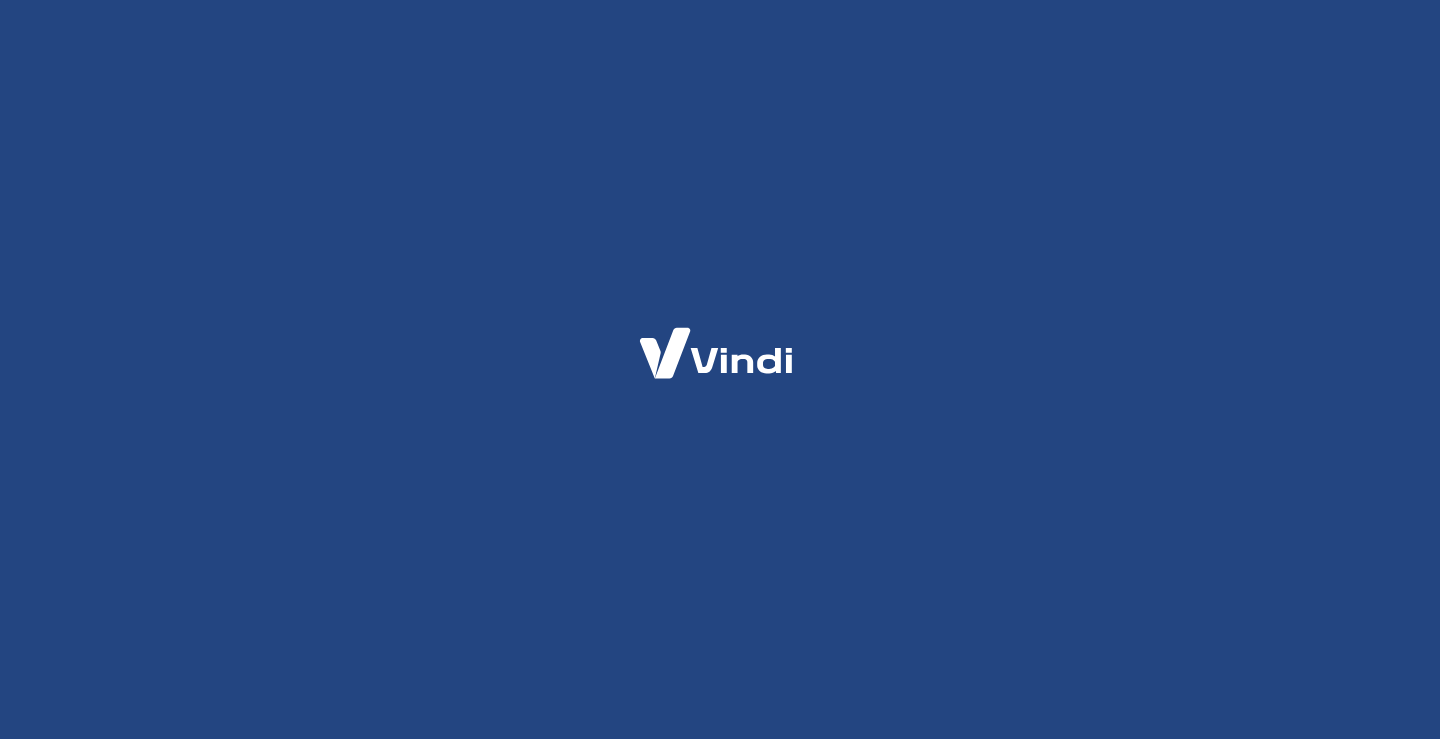 scroll, scrollTop: 0, scrollLeft: 0, axis: both 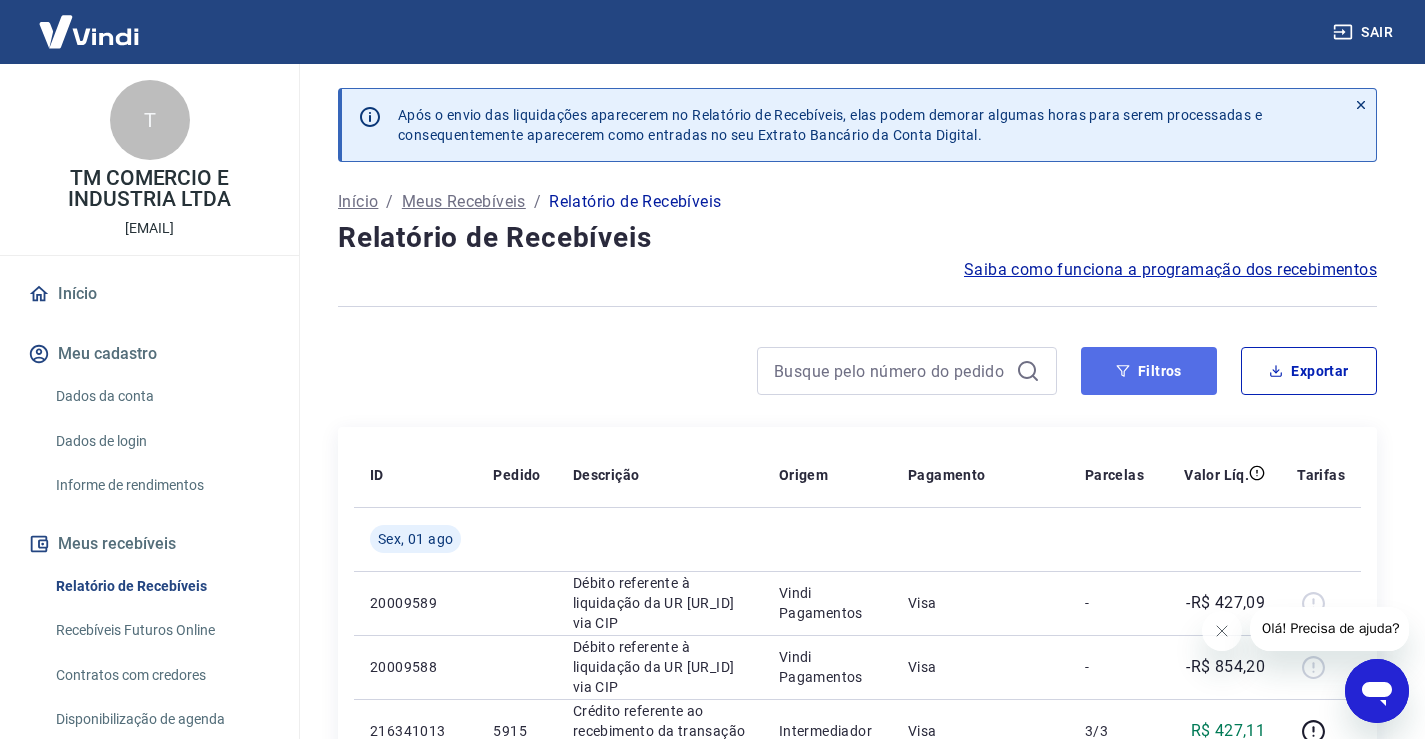 click on "Filtros" at bounding box center [1149, 371] 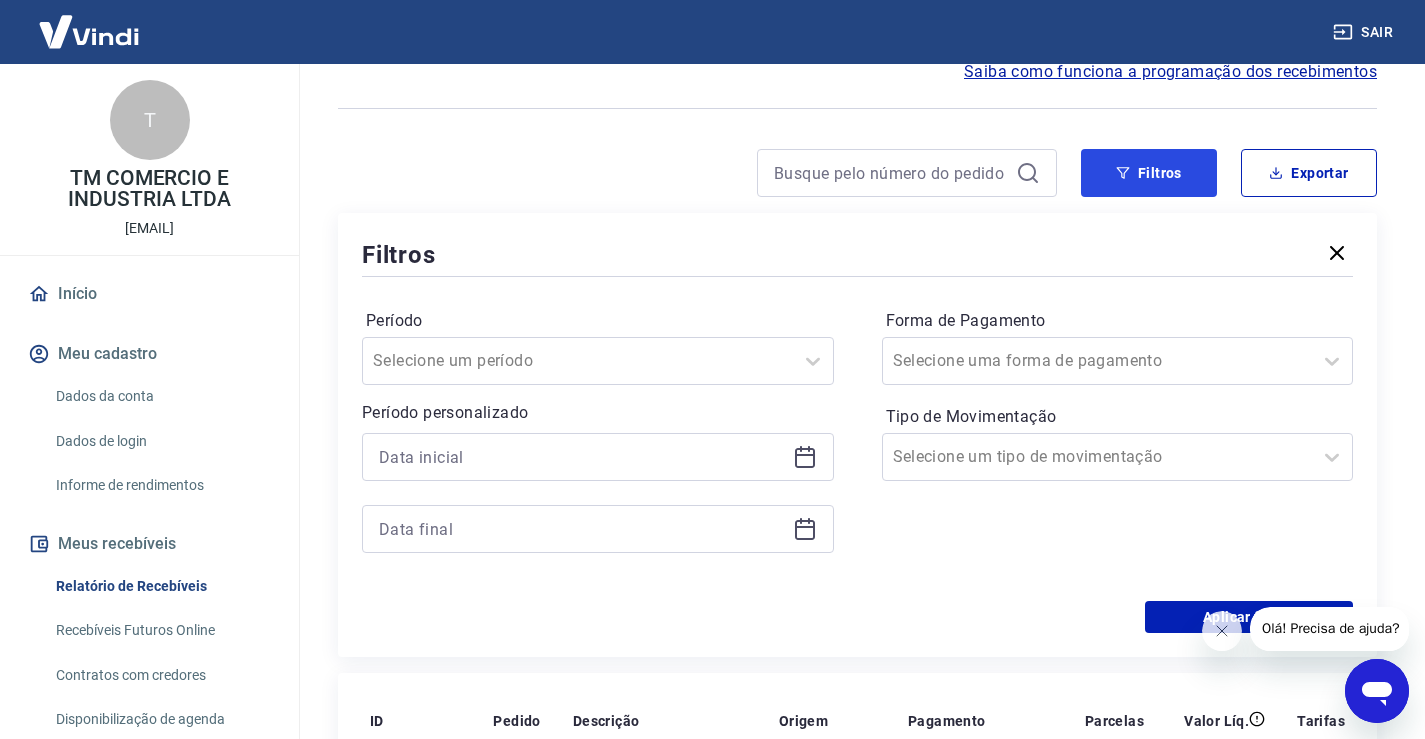 scroll, scrollTop: 200, scrollLeft: 0, axis: vertical 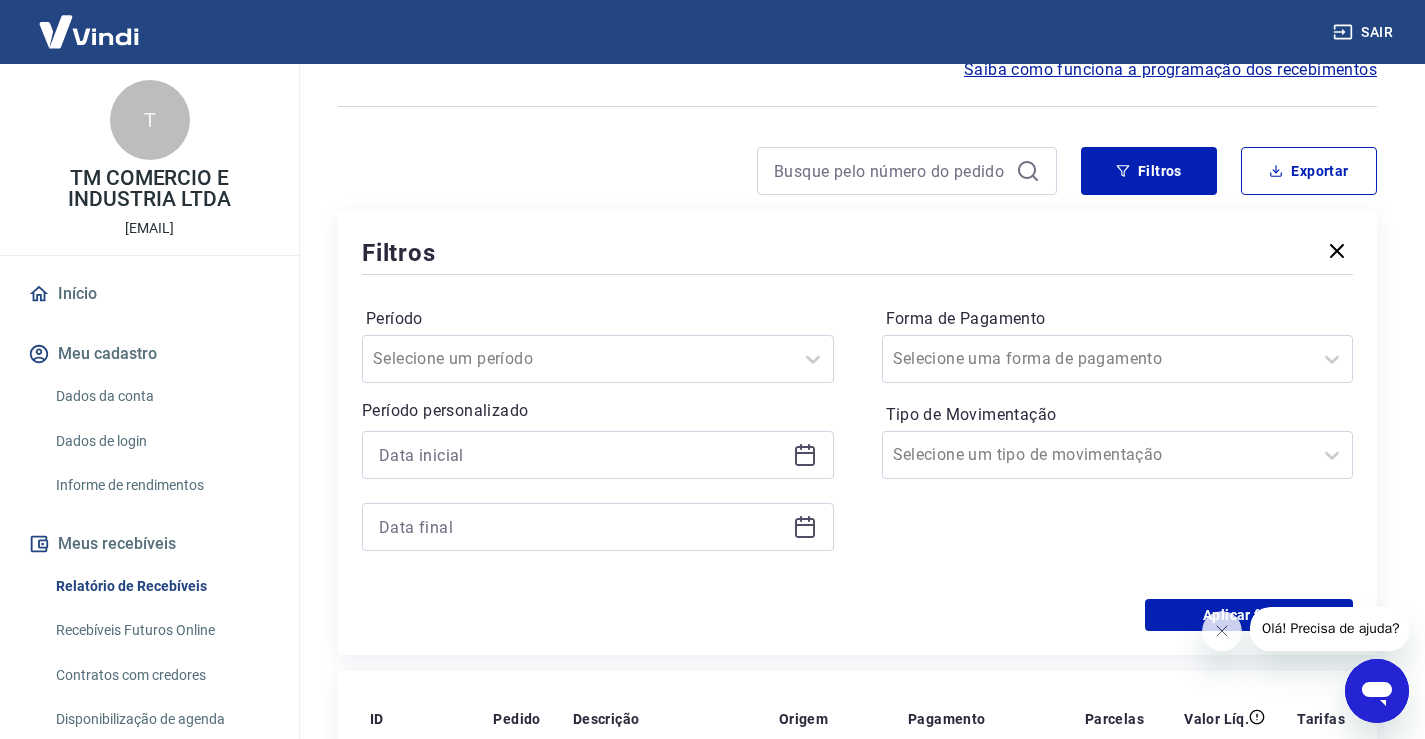 click 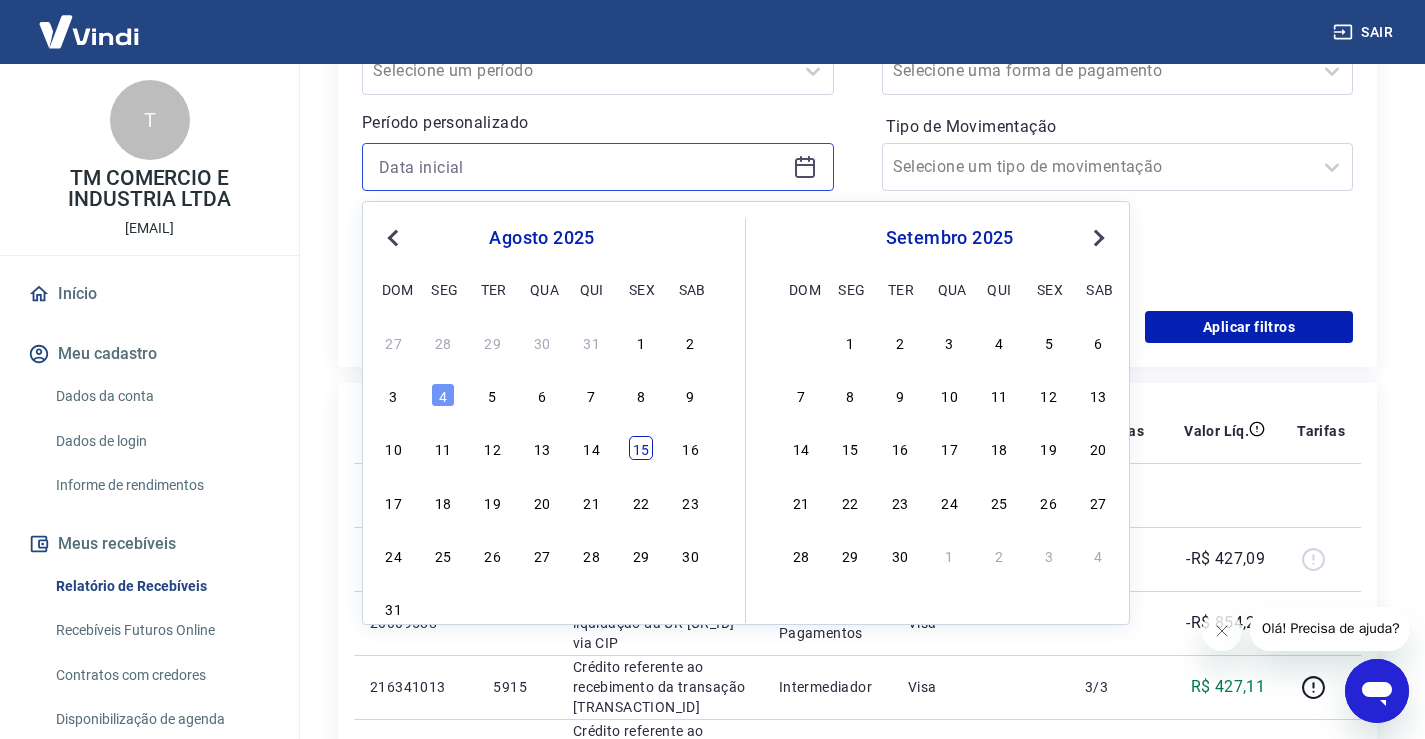 scroll, scrollTop: 500, scrollLeft: 0, axis: vertical 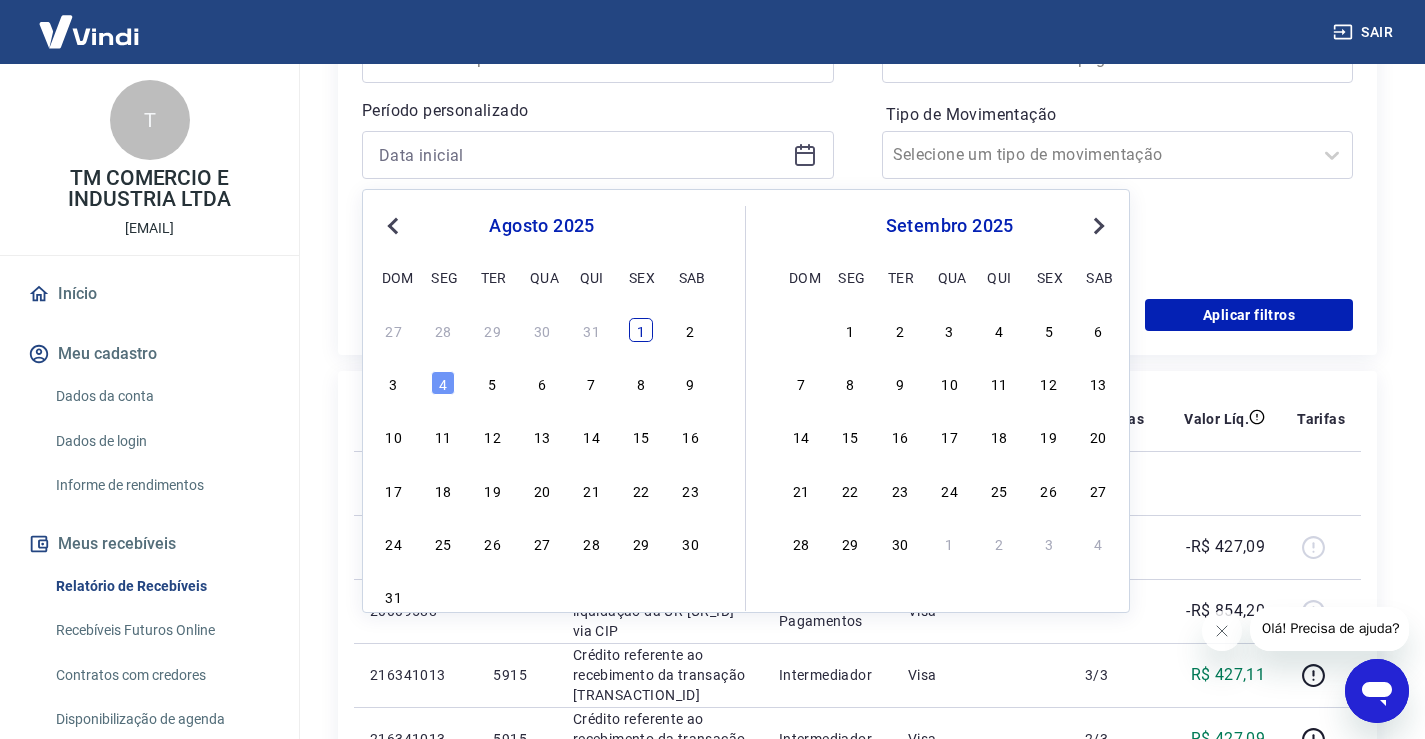 click on "1" at bounding box center [641, 330] 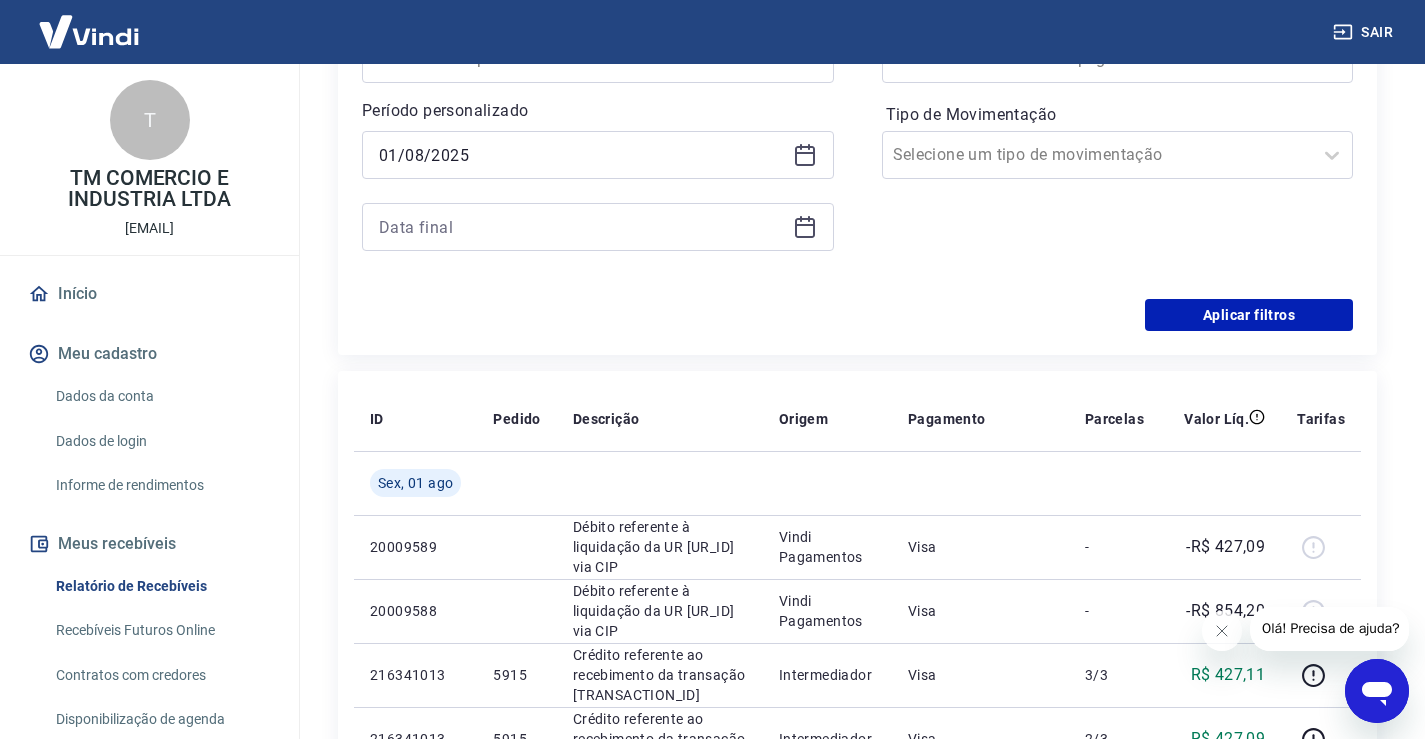 type on "01/08/2025" 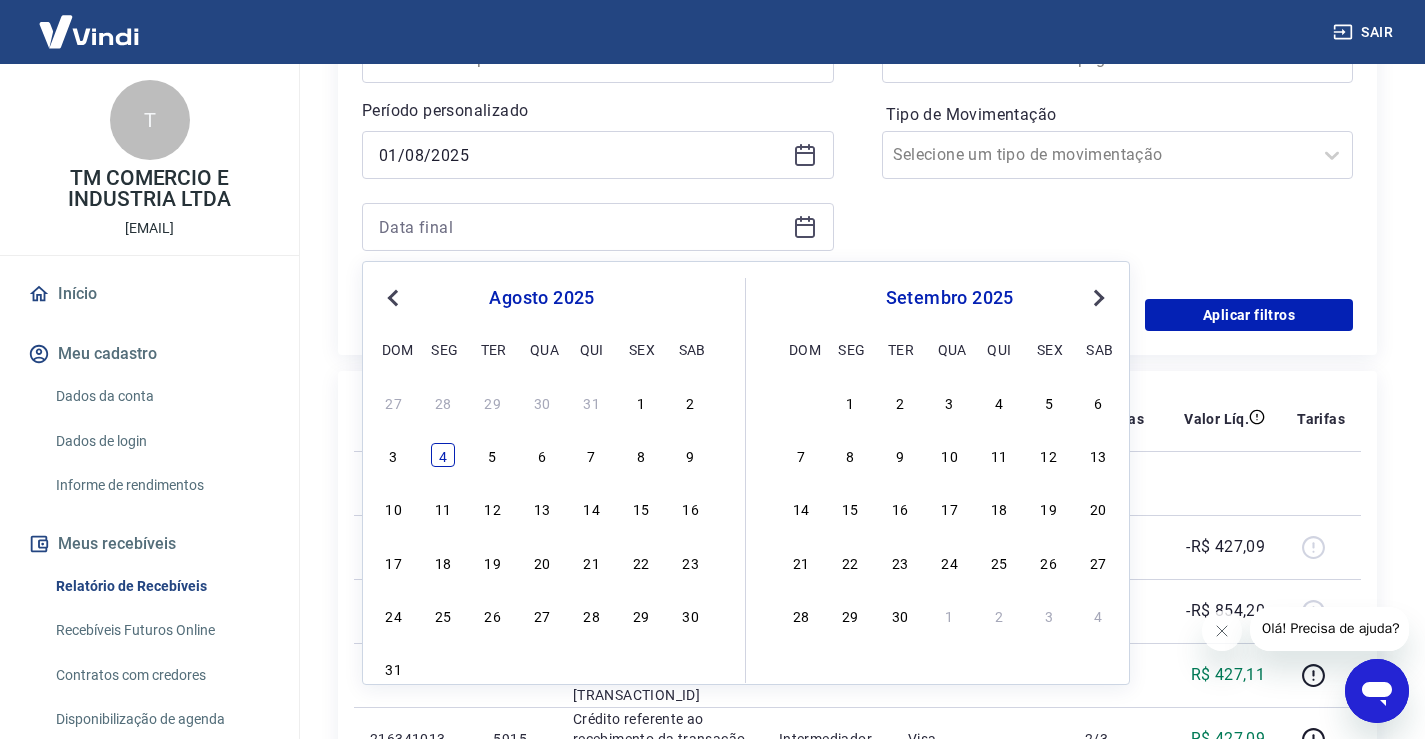 click on "4" at bounding box center [443, 455] 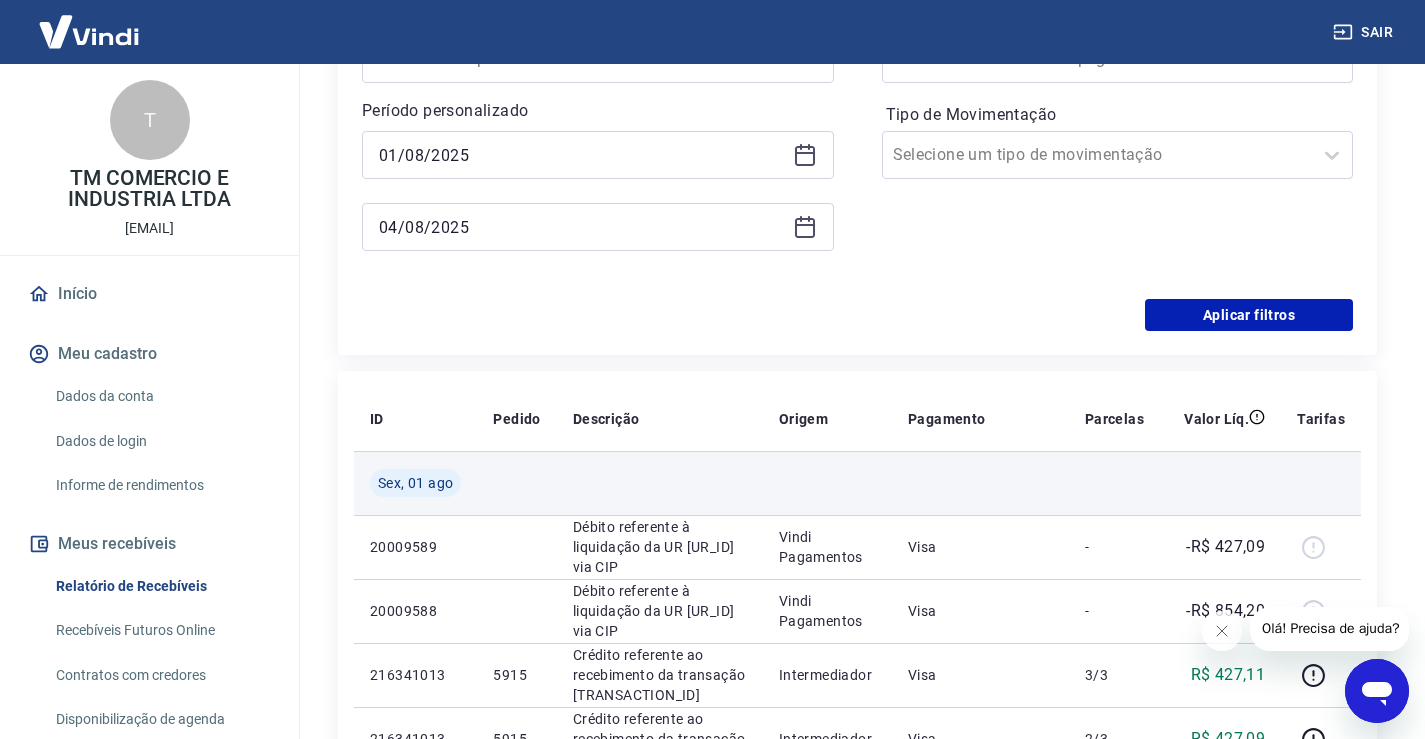 type on "04/08/2025" 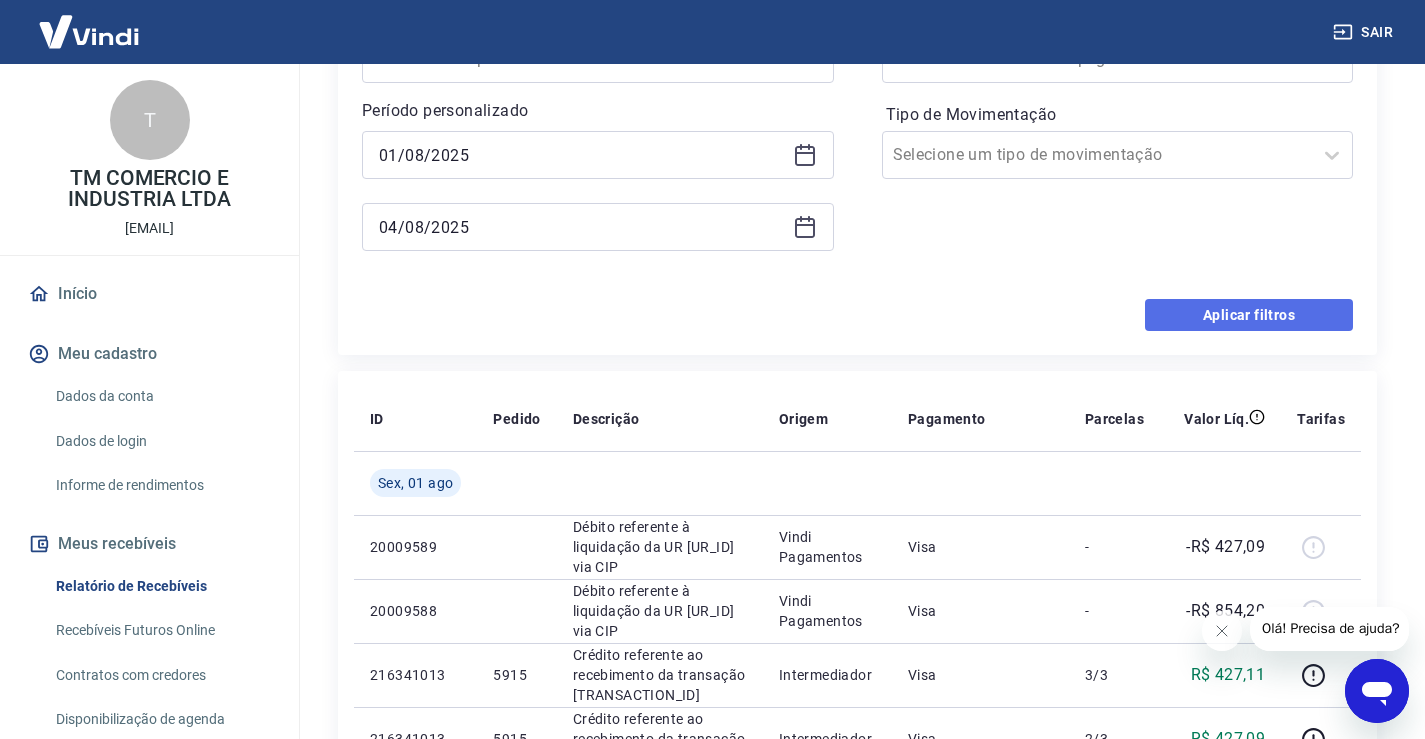 click on "Aplicar filtros" at bounding box center [1249, 315] 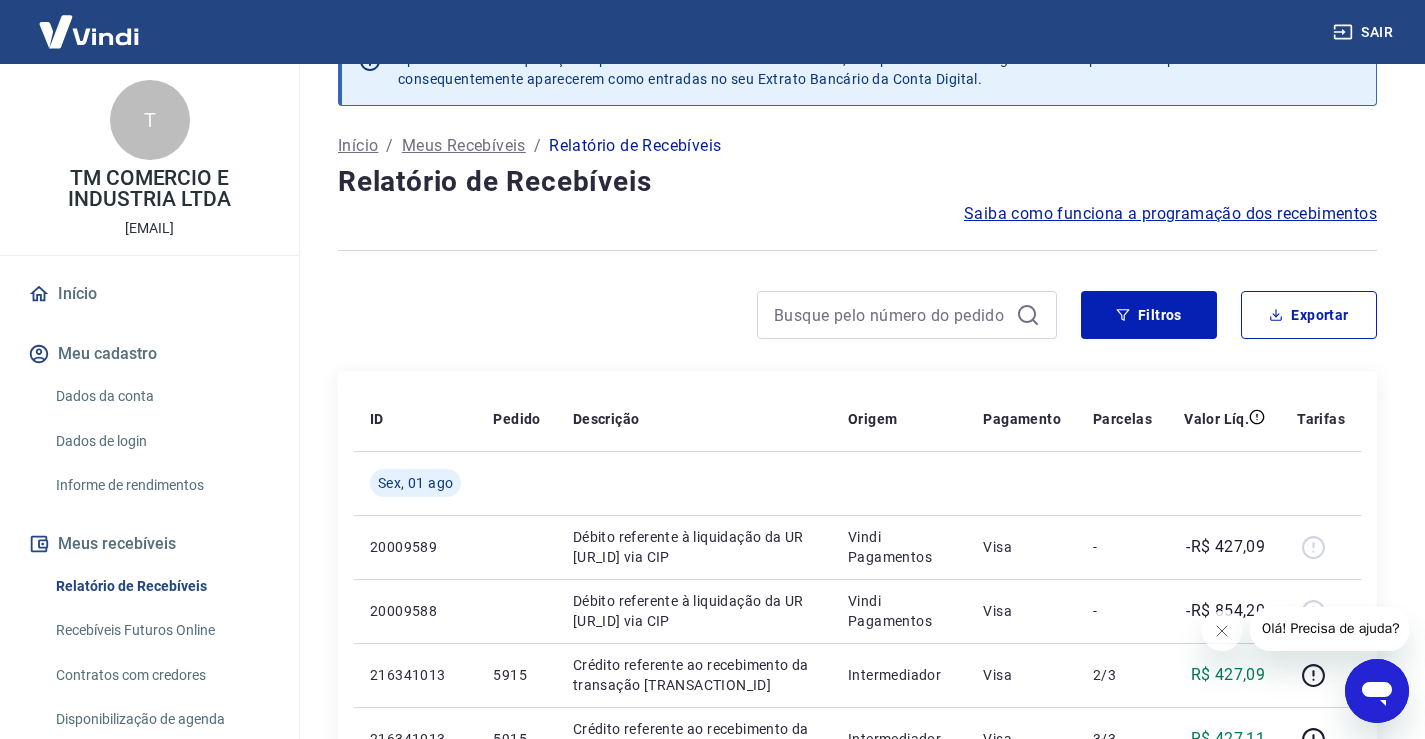 scroll, scrollTop: 100, scrollLeft: 0, axis: vertical 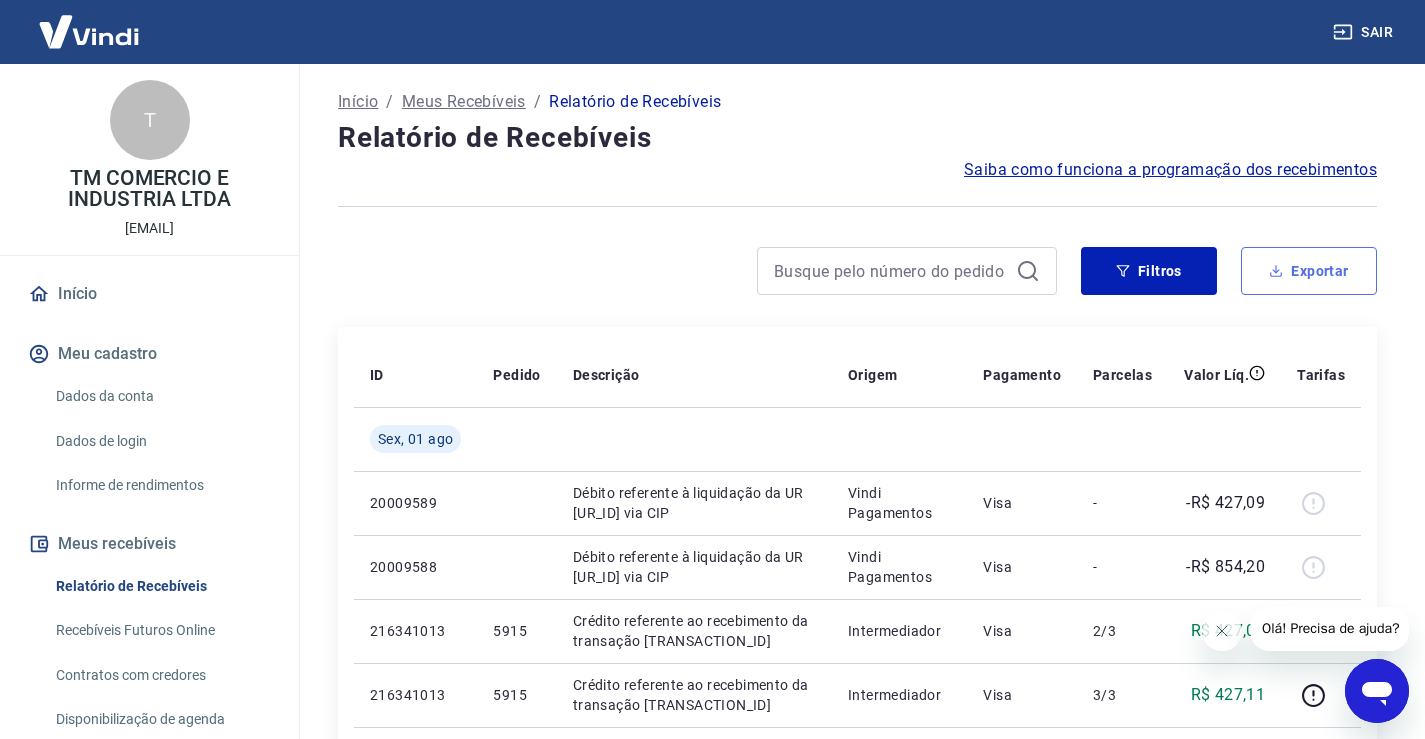 click on "Exportar" at bounding box center (1309, 271) 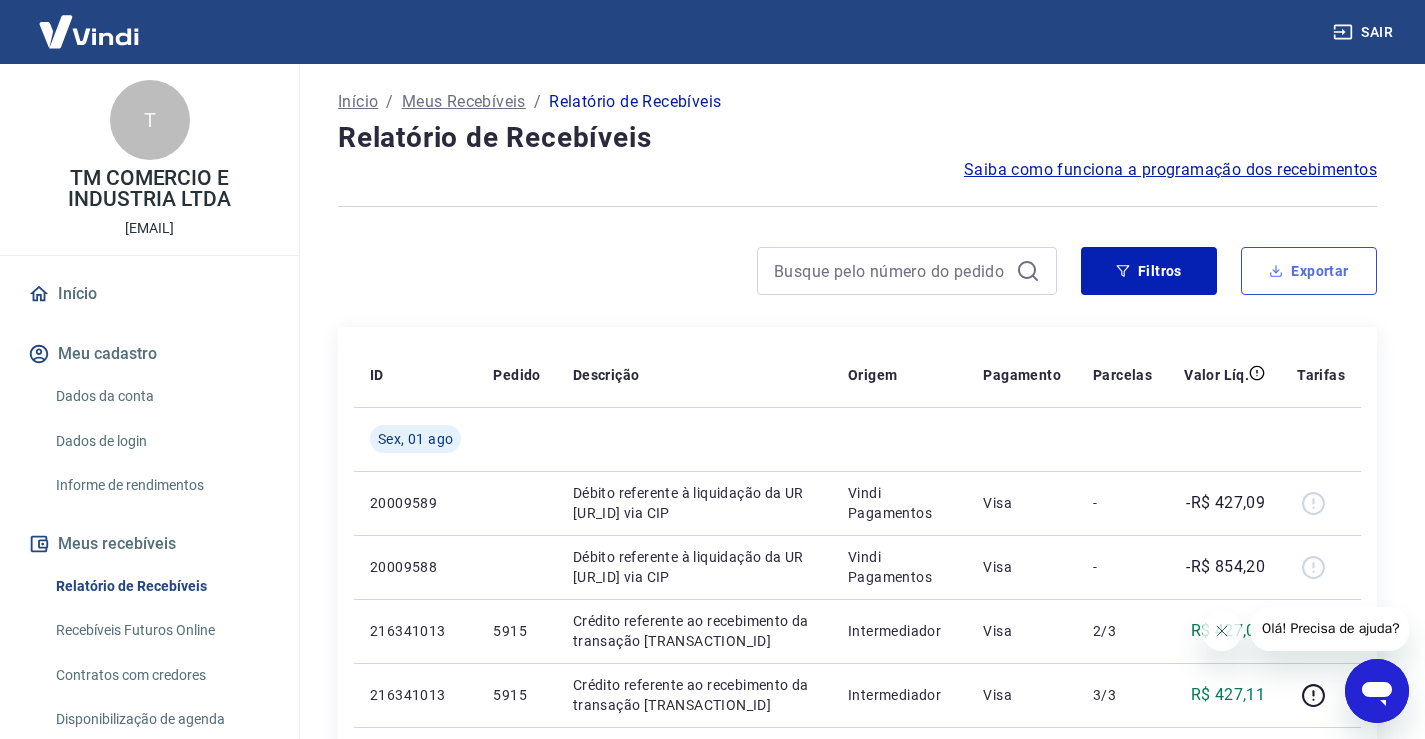 type on "01/08/2025" 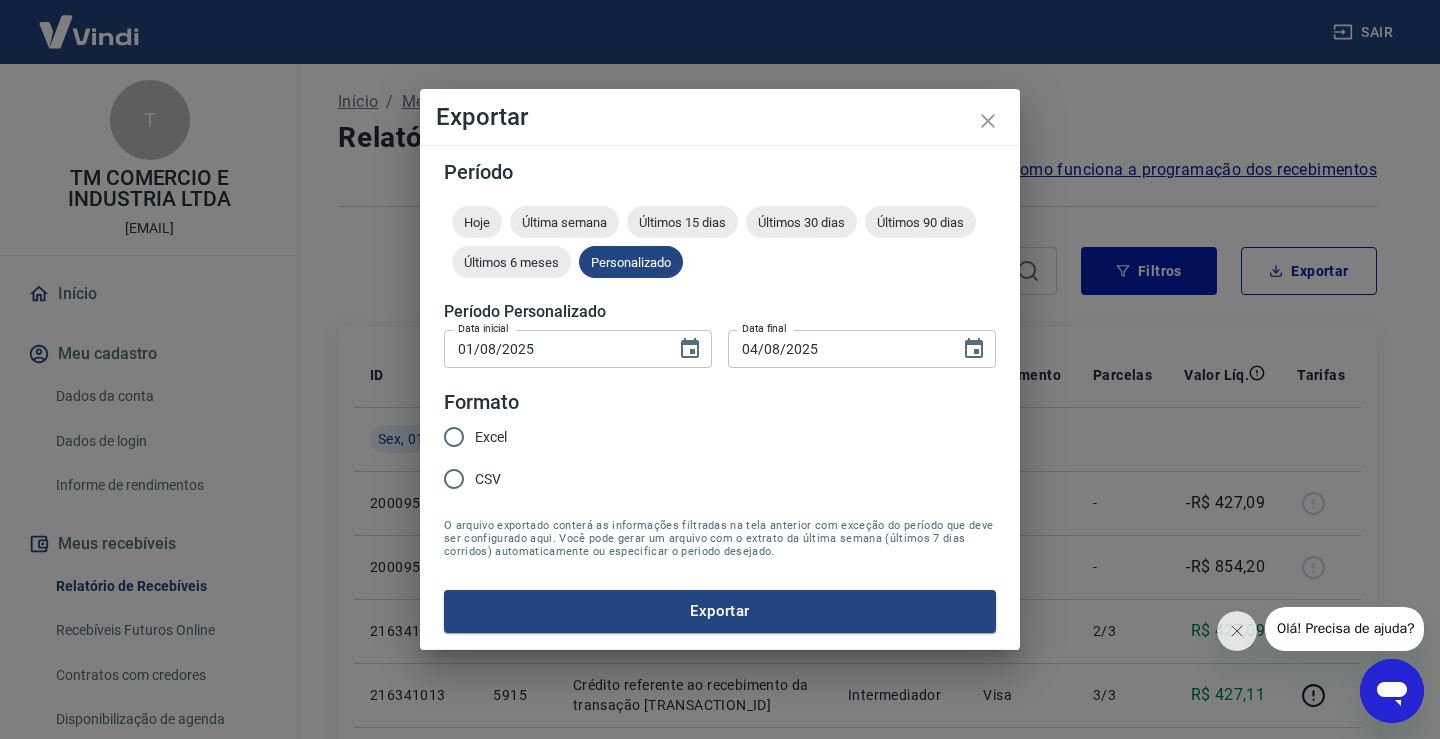 click on "Excel" at bounding box center (454, 437) 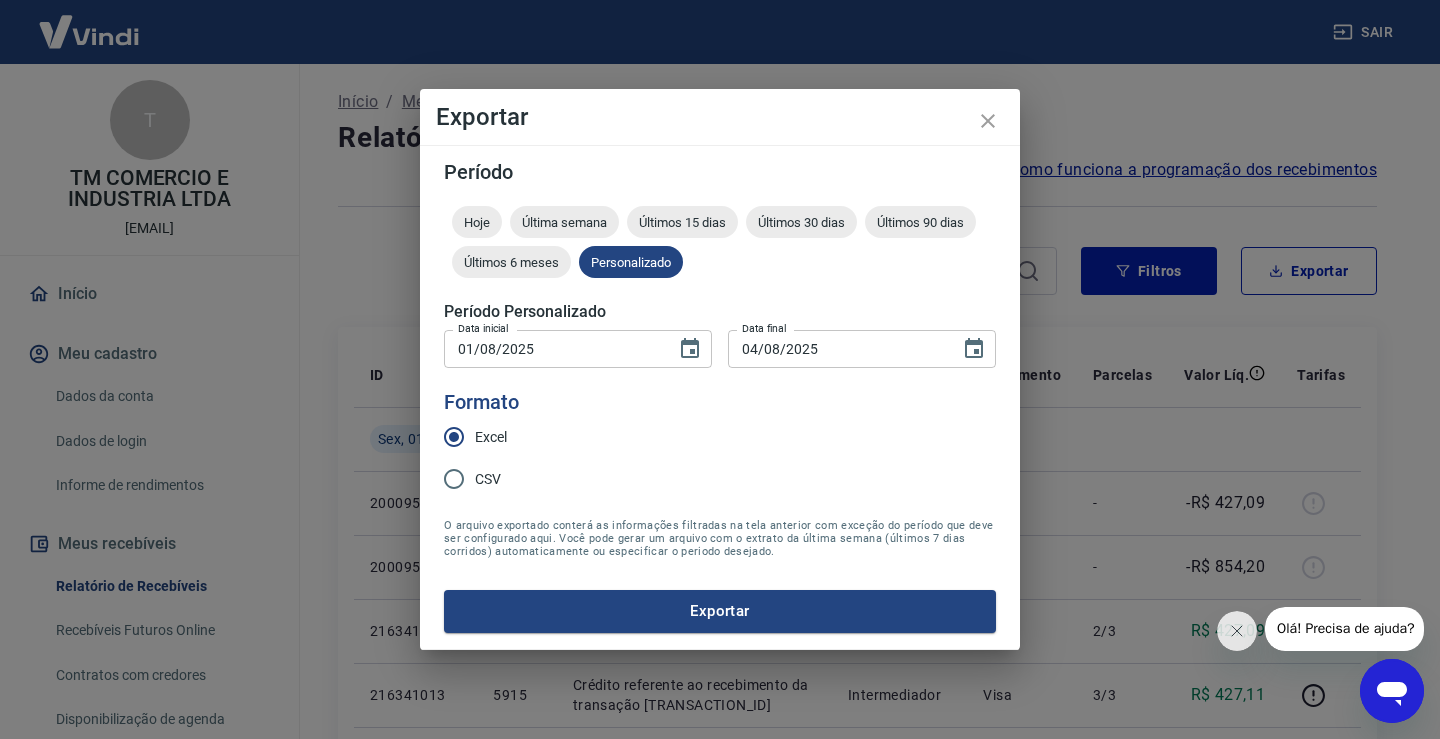 click on "Exportar" at bounding box center (720, 611) 